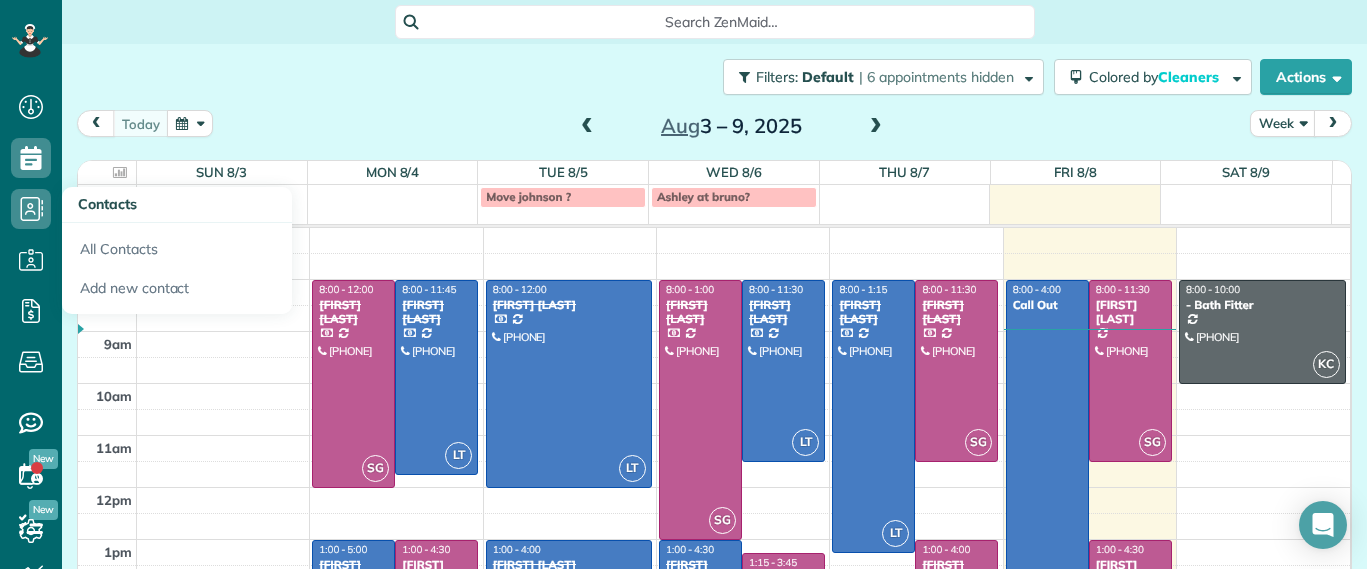 scroll, scrollTop: 0, scrollLeft: 0, axis: both 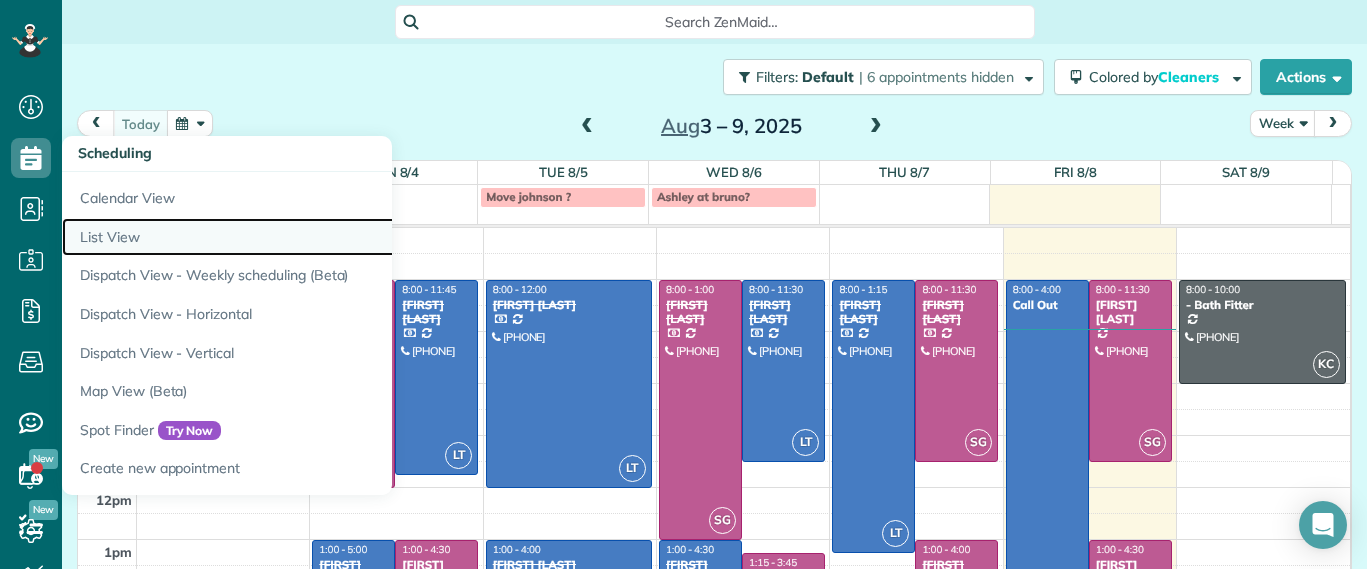 click on "List View" at bounding box center [312, 237] 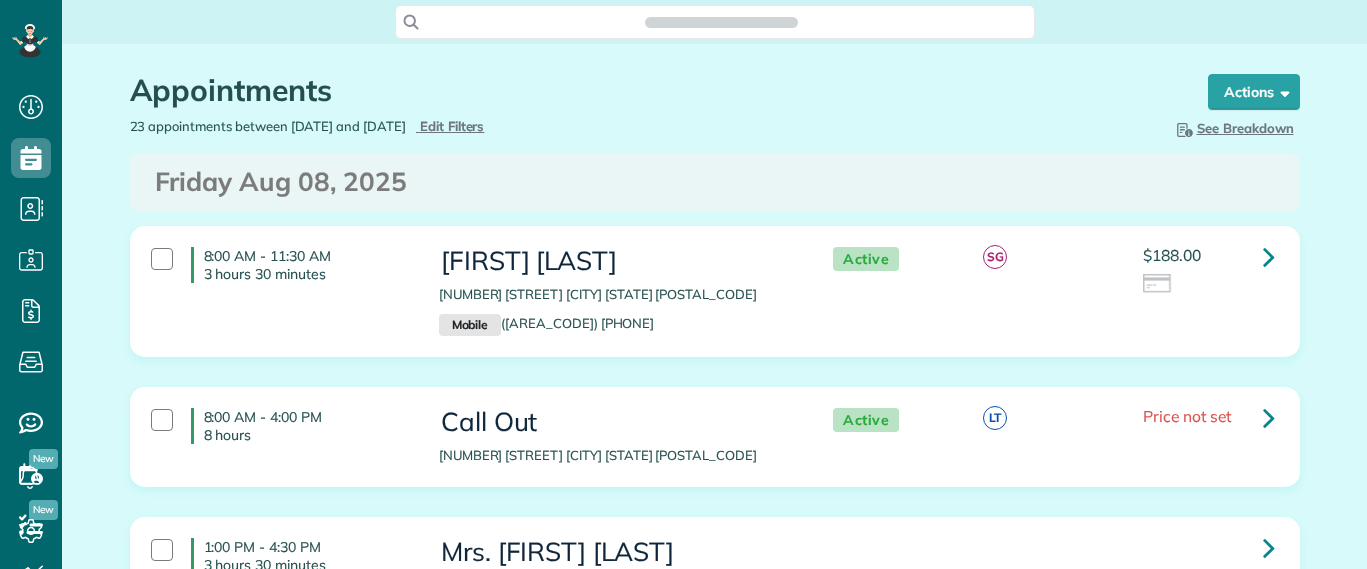 scroll, scrollTop: 0, scrollLeft: 0, axis: both 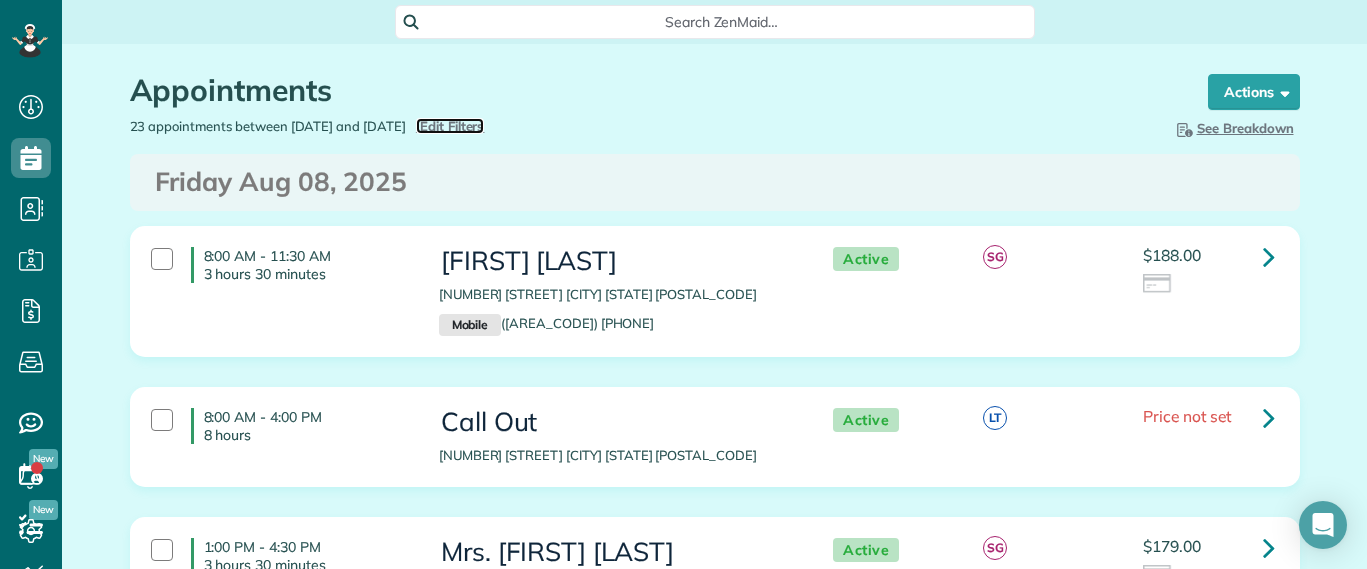 click on "Edit Filters" at bounding box center (452, 126) 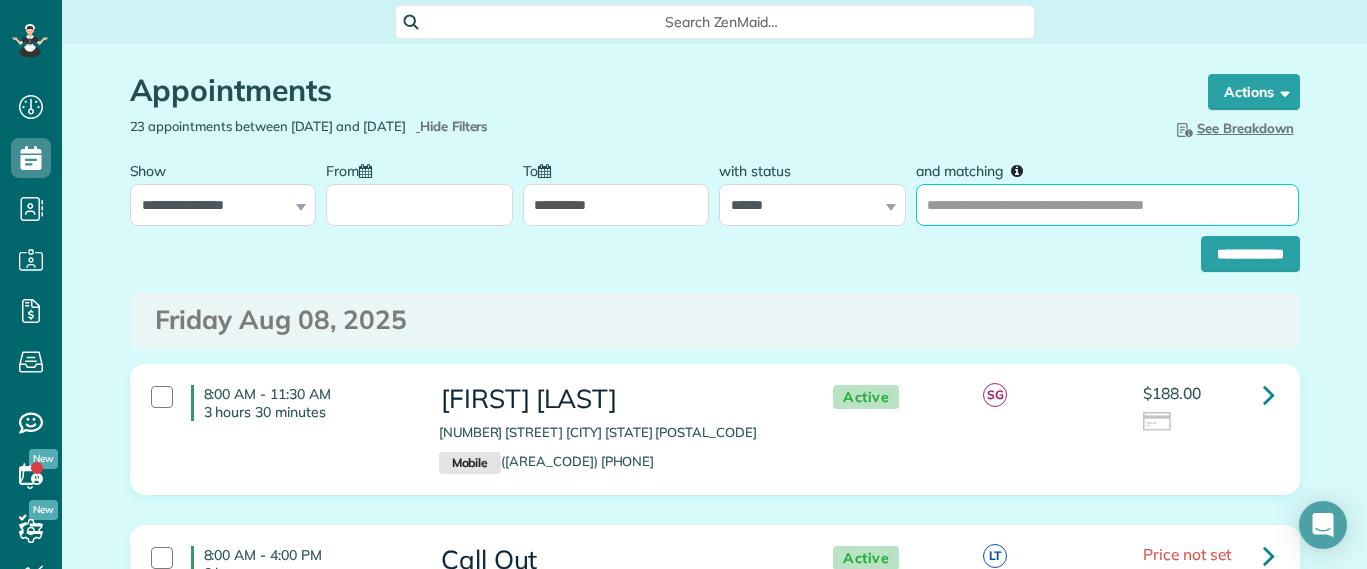 click on "and matching" at bounding box center [1107, 205] 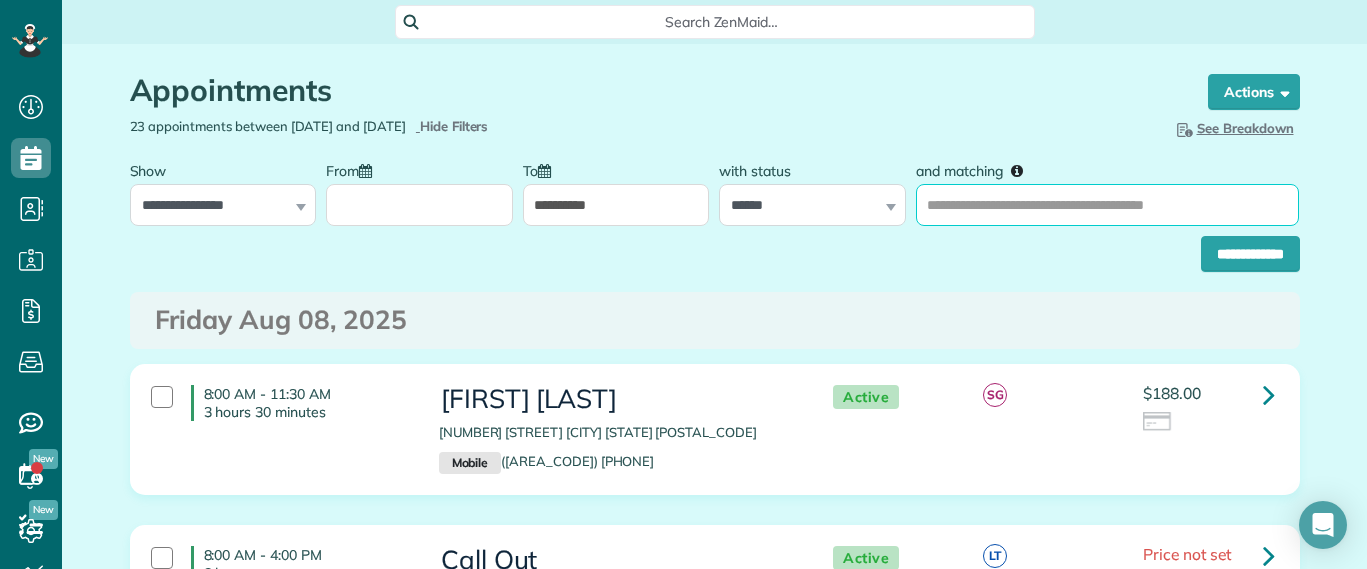 type on "******" 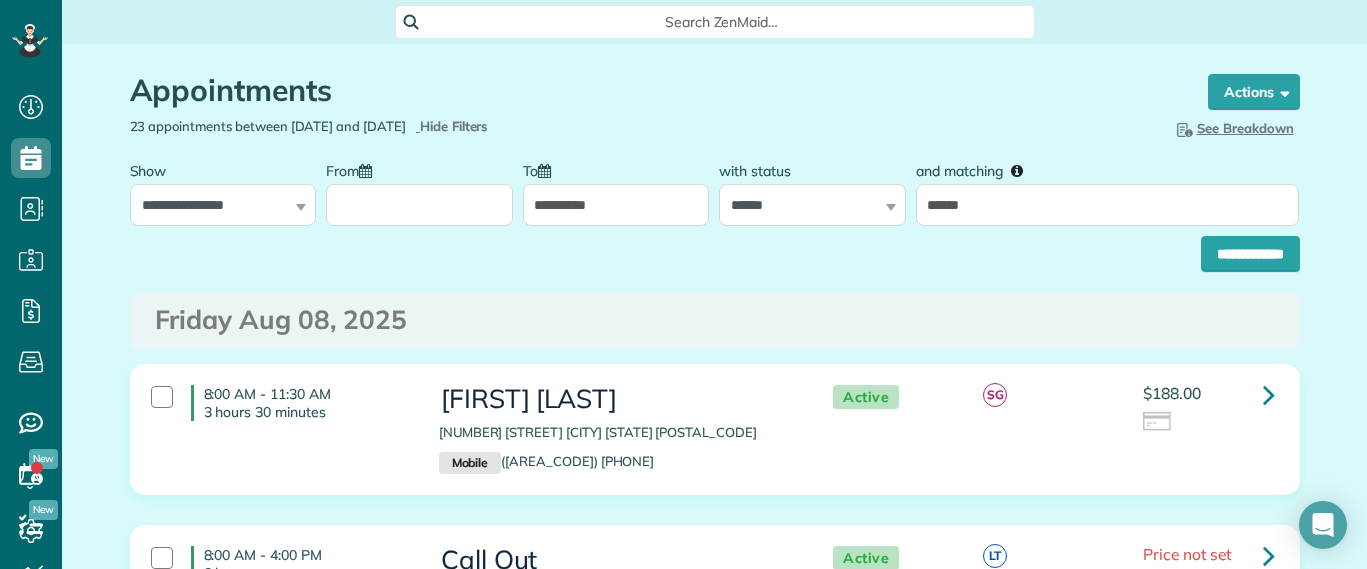 click on "From" at bounding box center (419, 205) 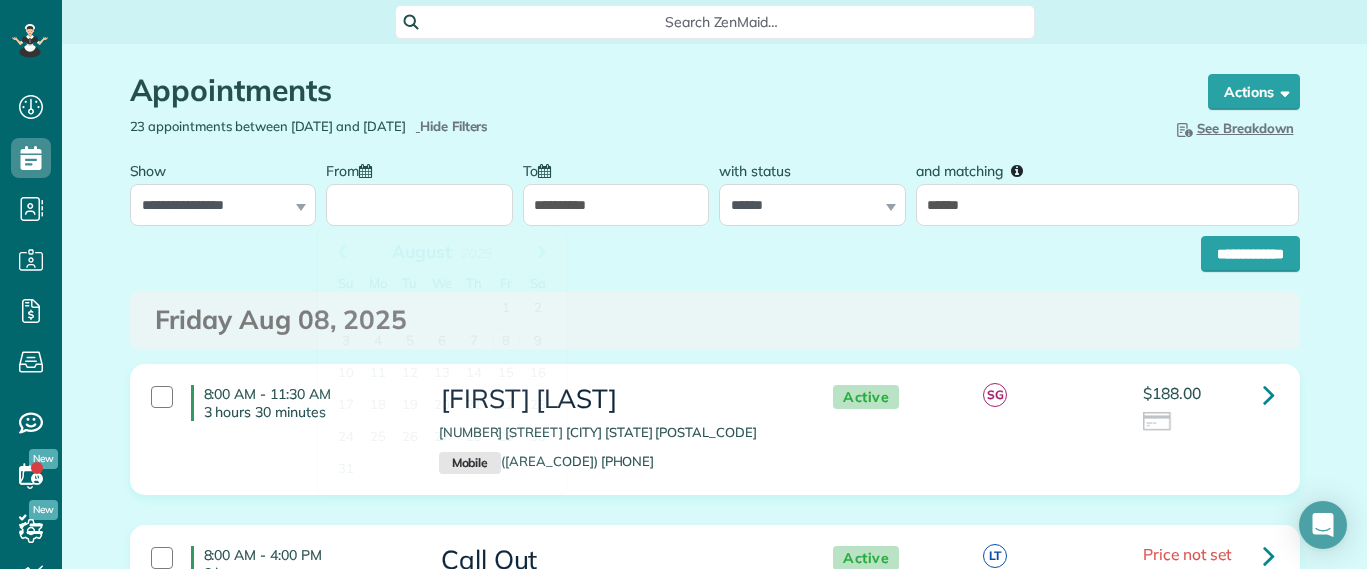 click on "From" at bounding box center [419, 205] 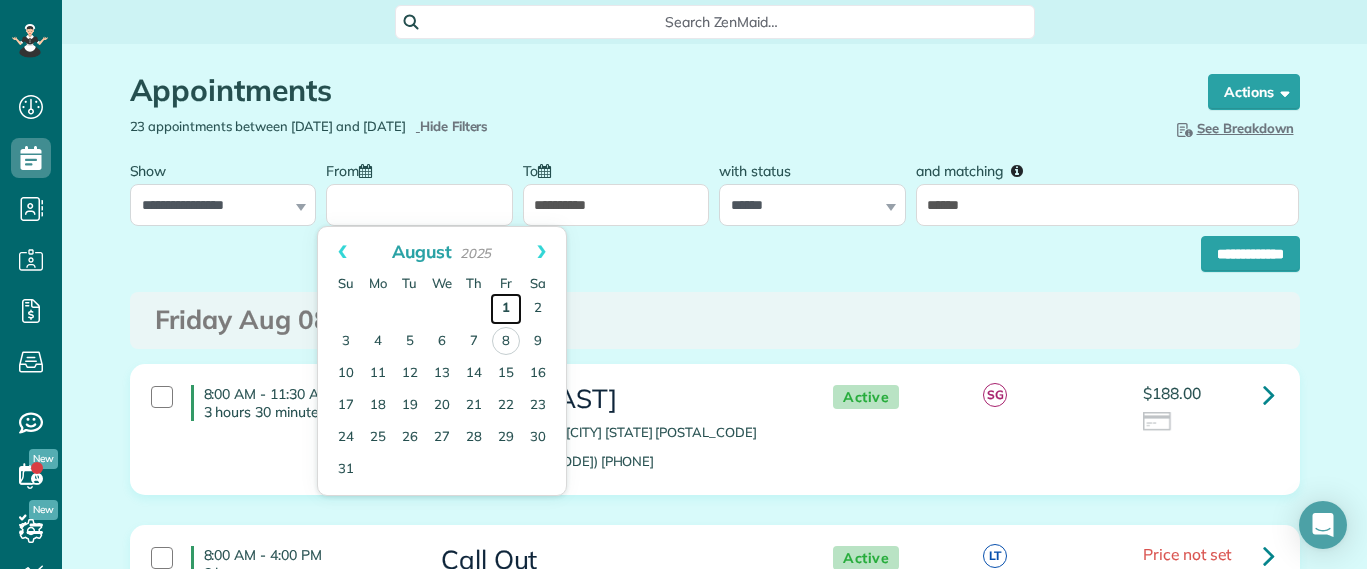click on "1" at bounding box center [506, 309] 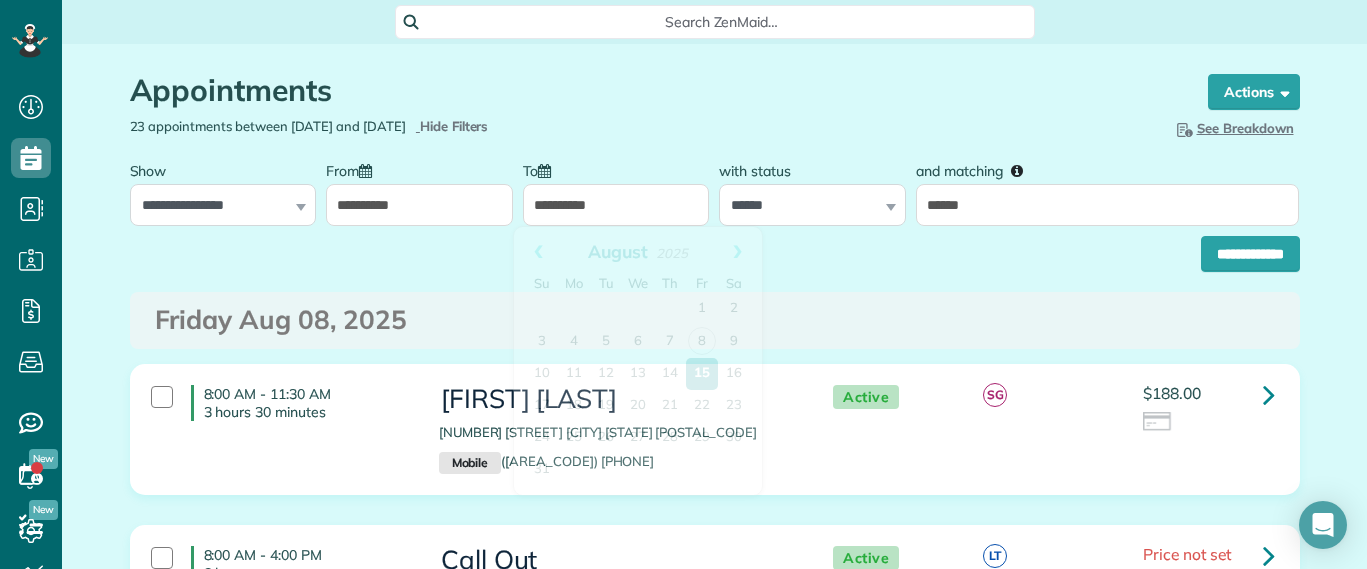 click on "**********" at bounding box center [616, 205] 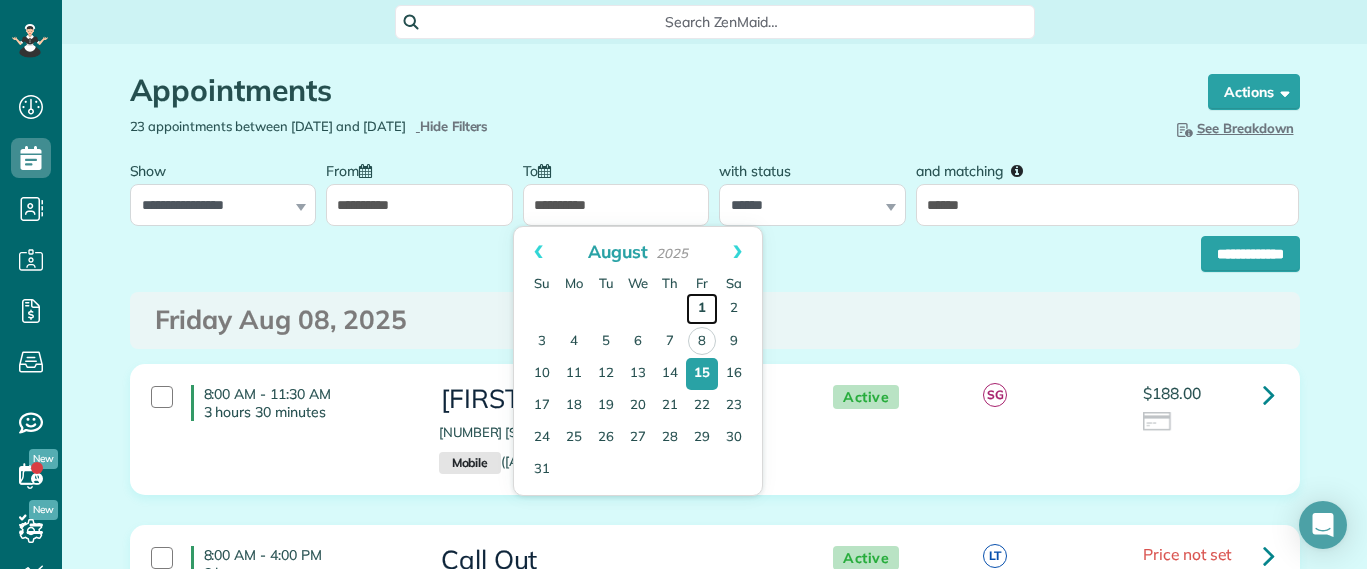 click on "1" at bounding box center (702, 309) 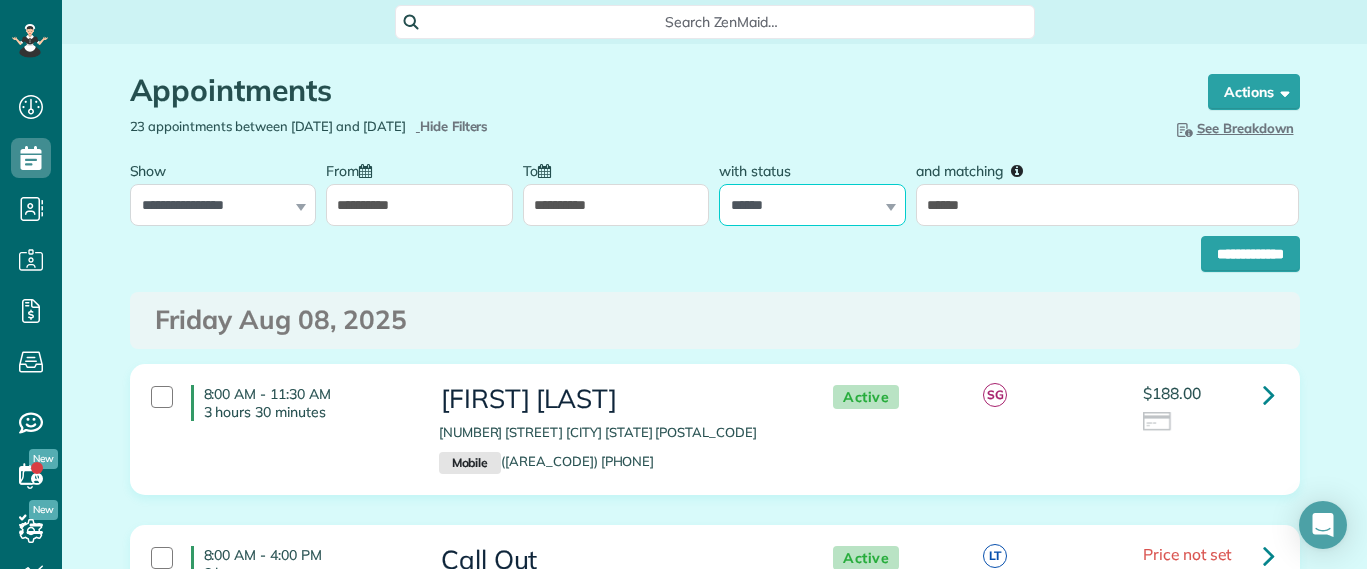 click on "**********" at bounding box center [812, 205] 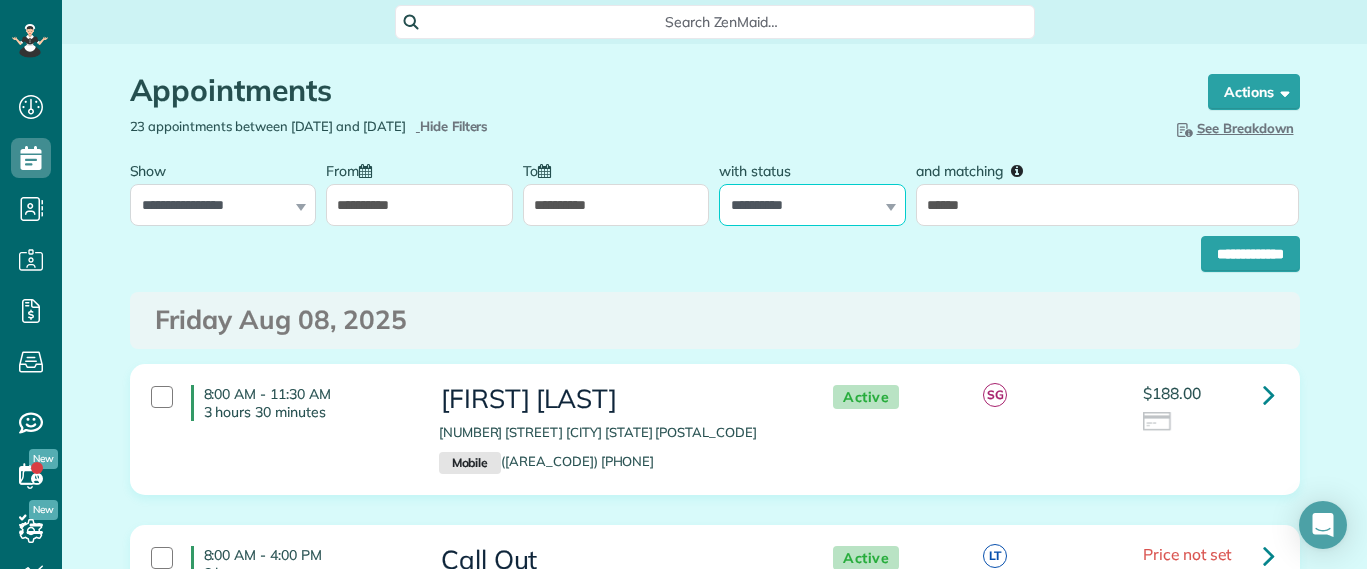 click on "**********" at bounding box center (812, 205) 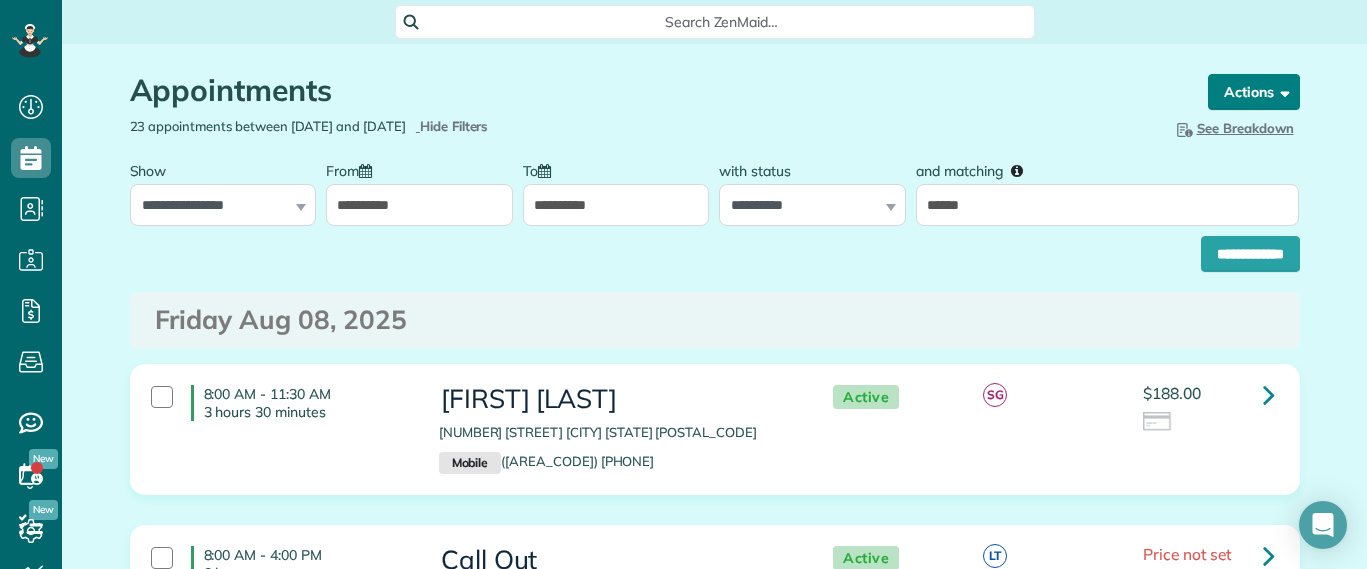 drag, startPoint x: 1213, startPoint y: 91, endPoint x: 1142, endPoint y: 99, distance: 71.44928 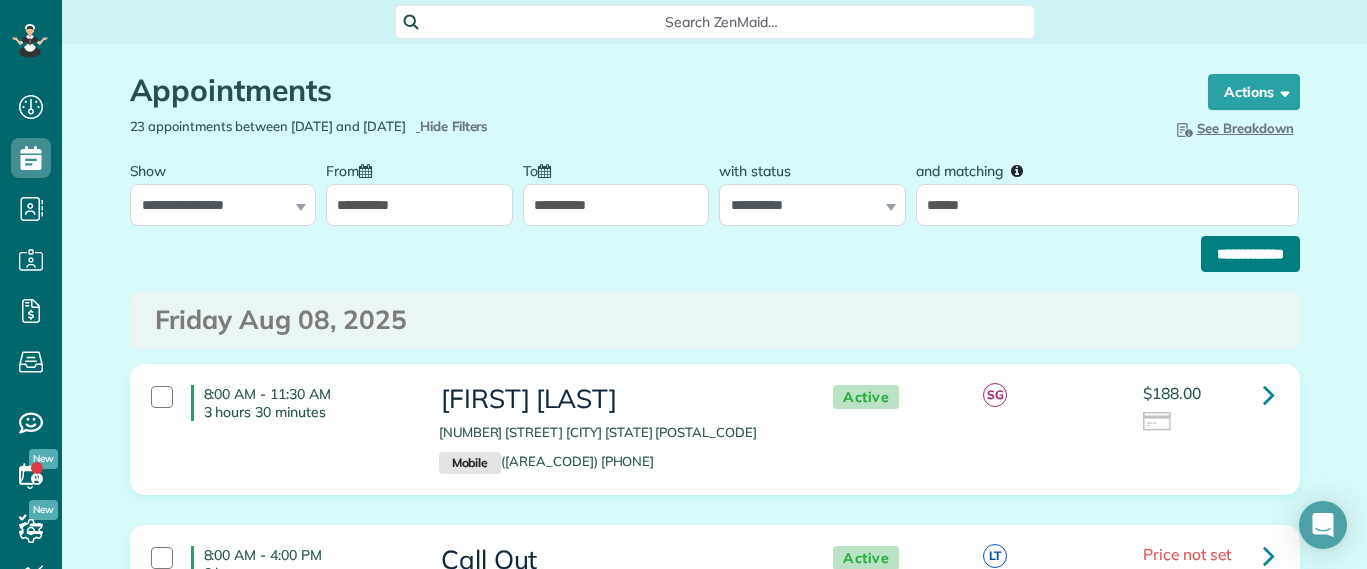 click on "**********" at bounding box center [1250, 254] 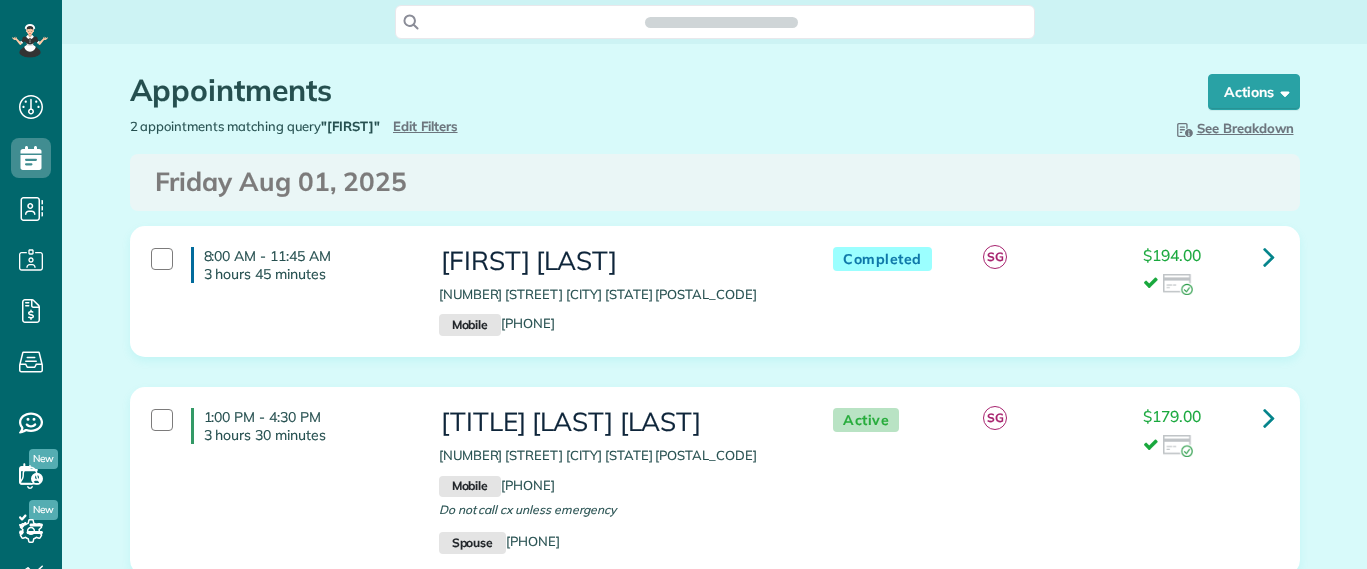 scroll, scrollTop: 0, scrollLeft: 0, axis: both 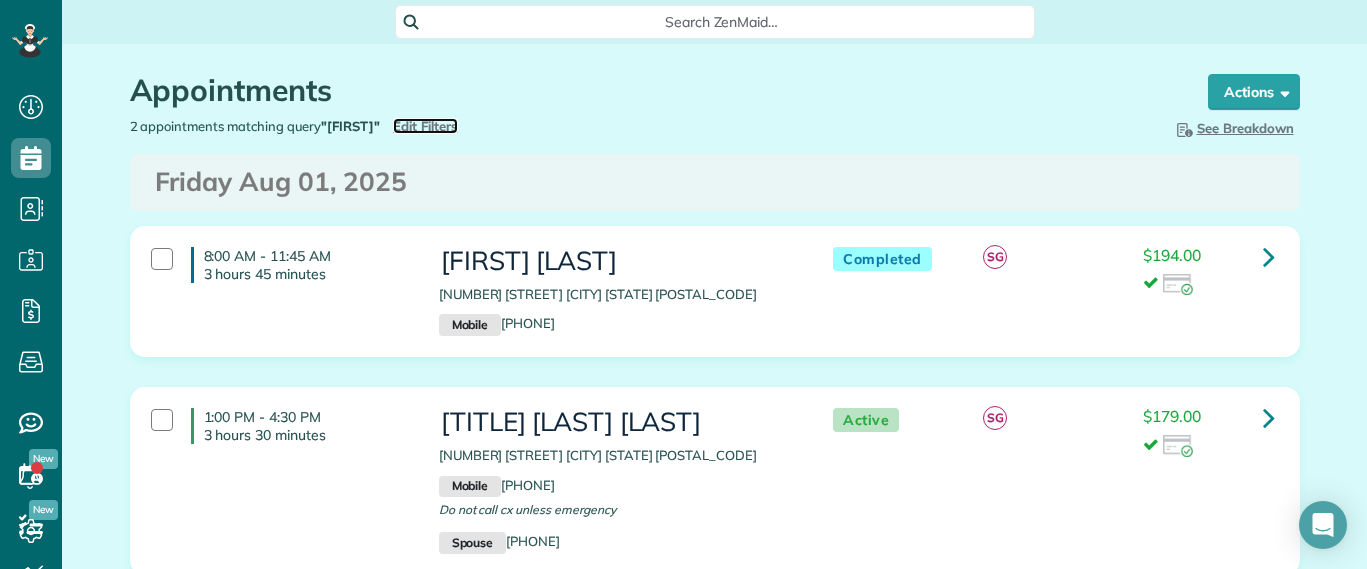 click on "Edit Filters" at bounding box center [425, 126] 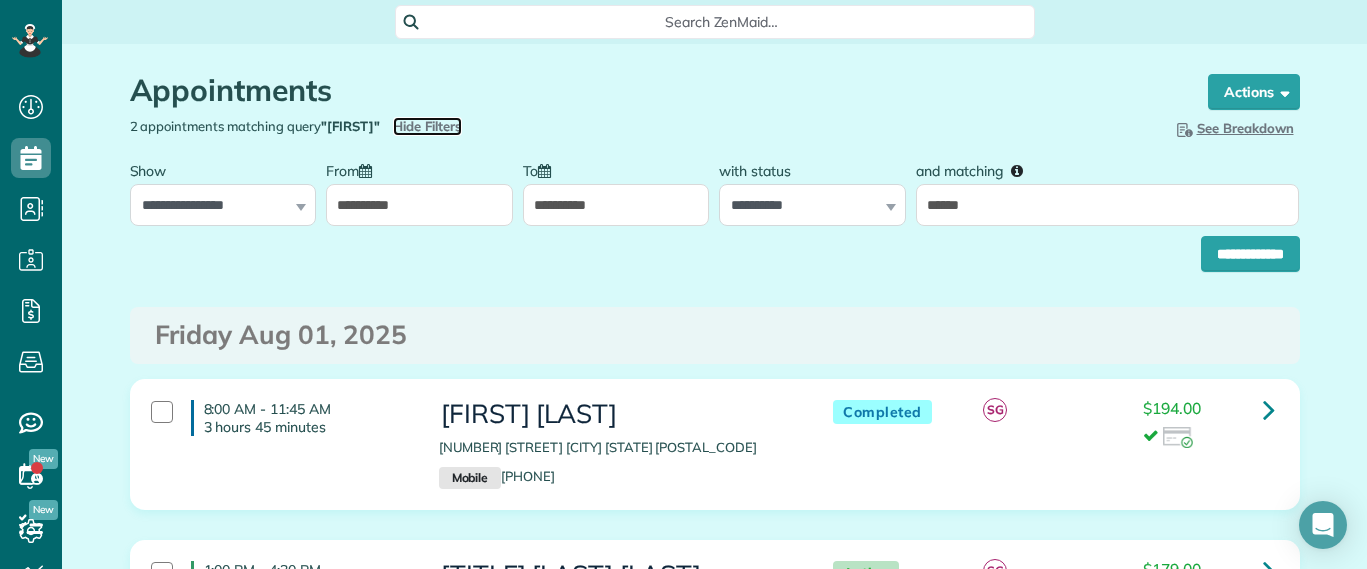 click on "Hide Filters" at bounding box center (427, 126) 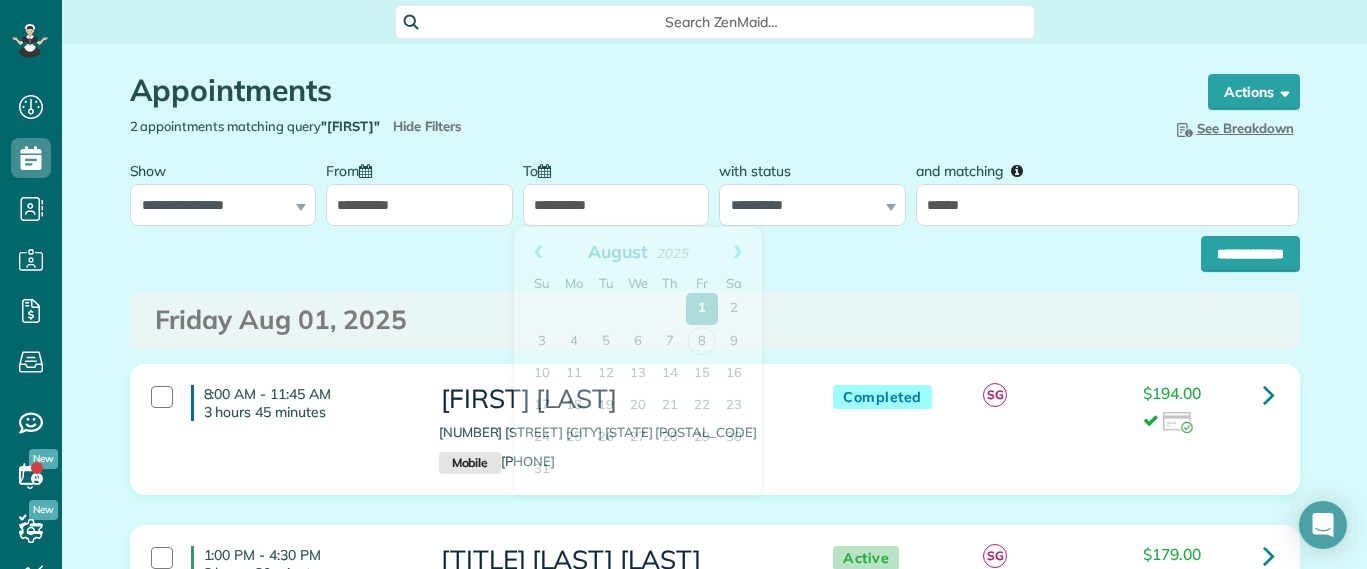 click on "**********" at bounding box center [616, 205] 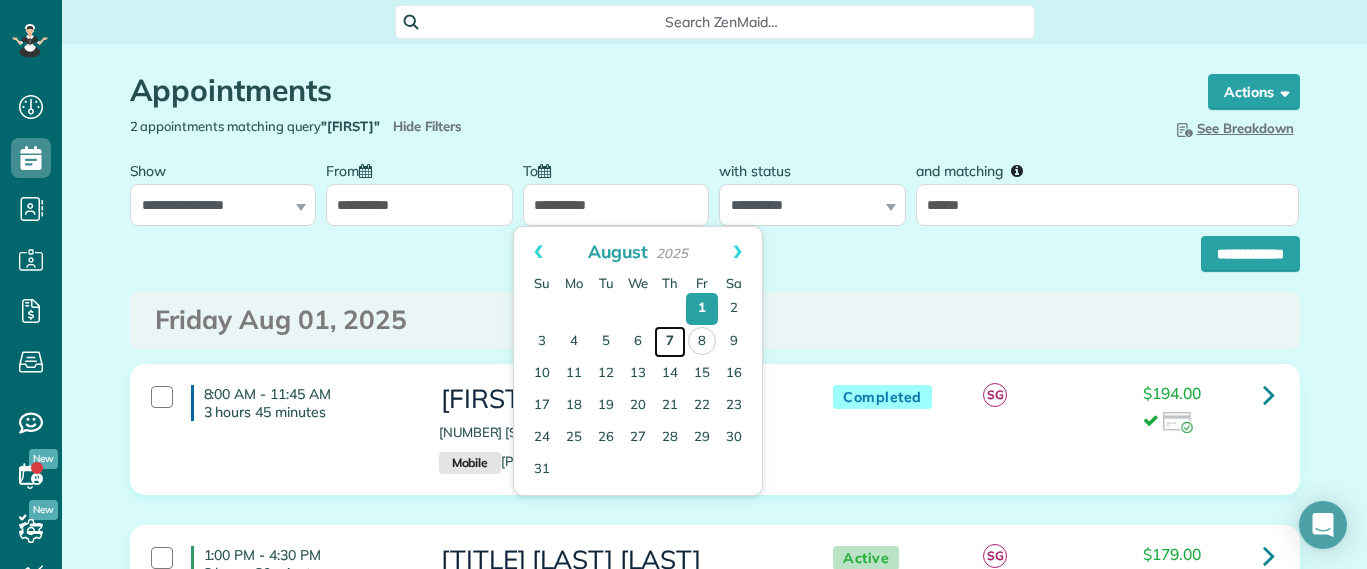 click on "7" at bounding box center [670, 342] 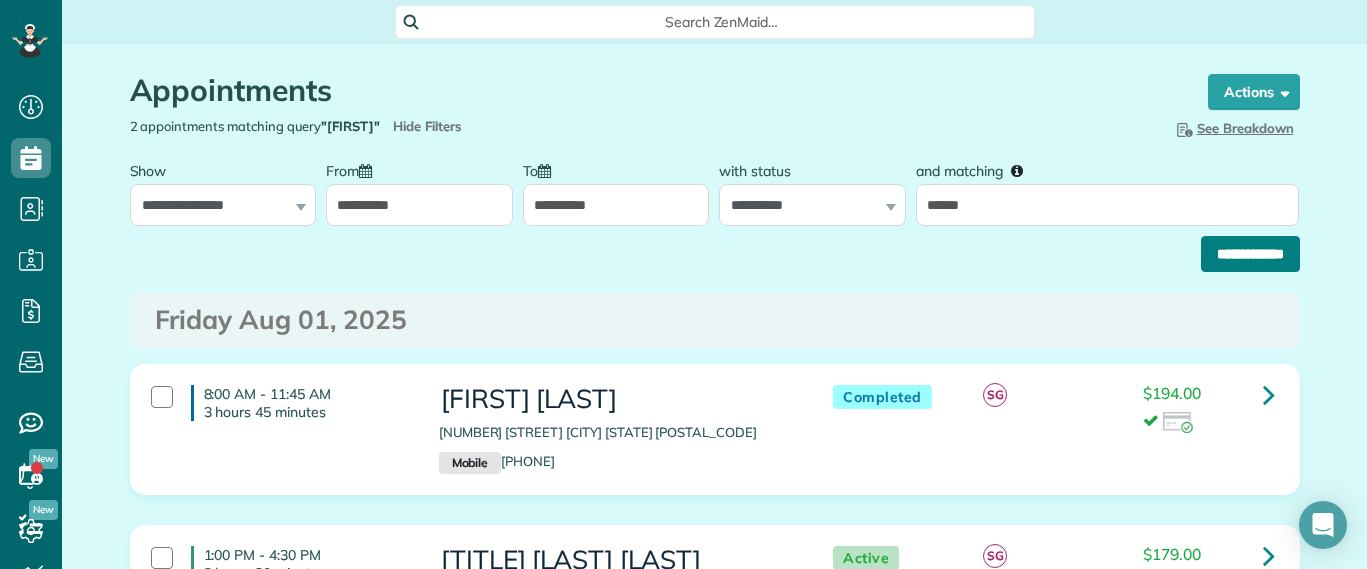 click on "**********" at bounding box center [1250, 254] 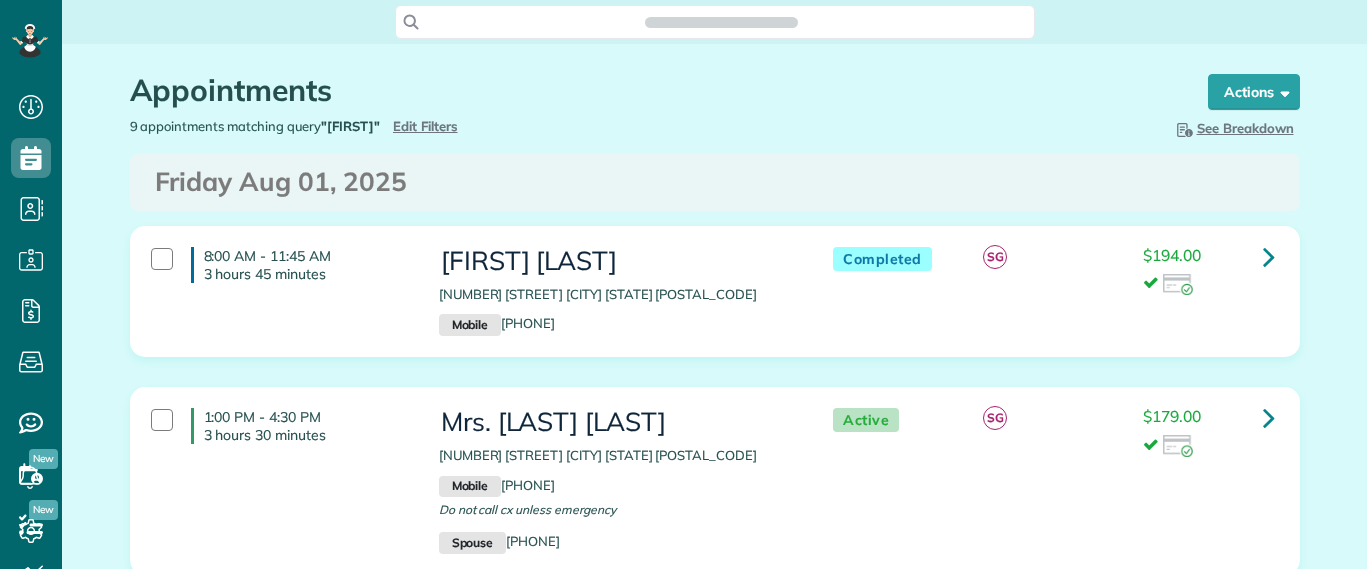 scroll, scrollTop: 0, scrollLeft: 0, axis: both 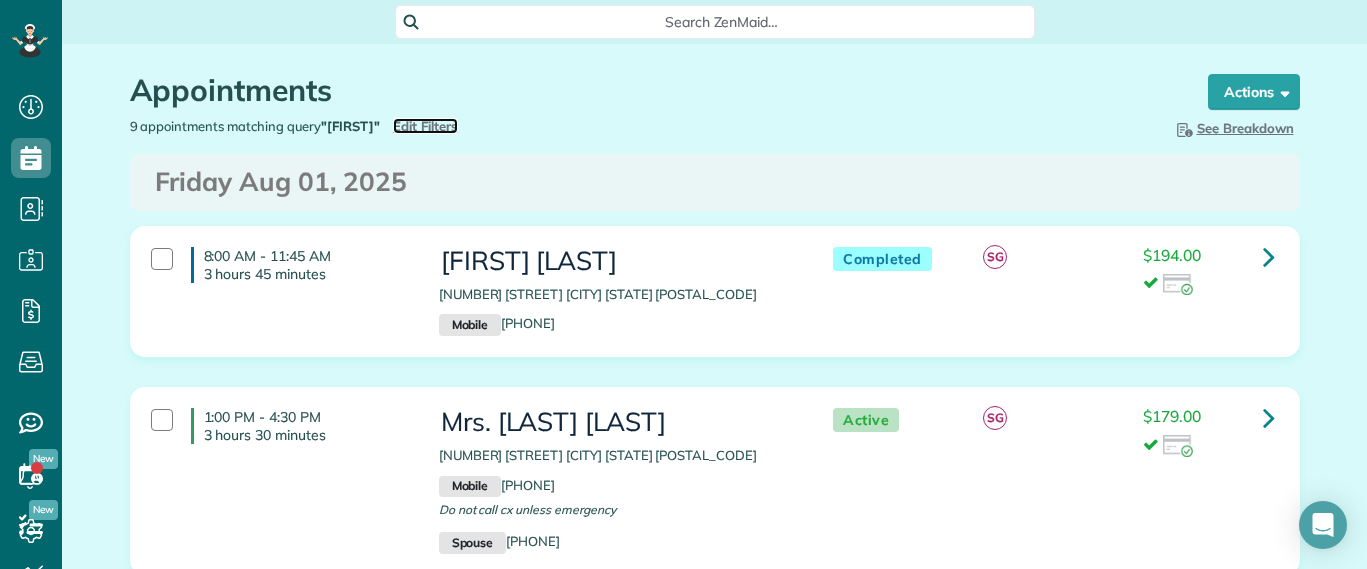 click on "Edit Filters" at bounding box center [425, 126] 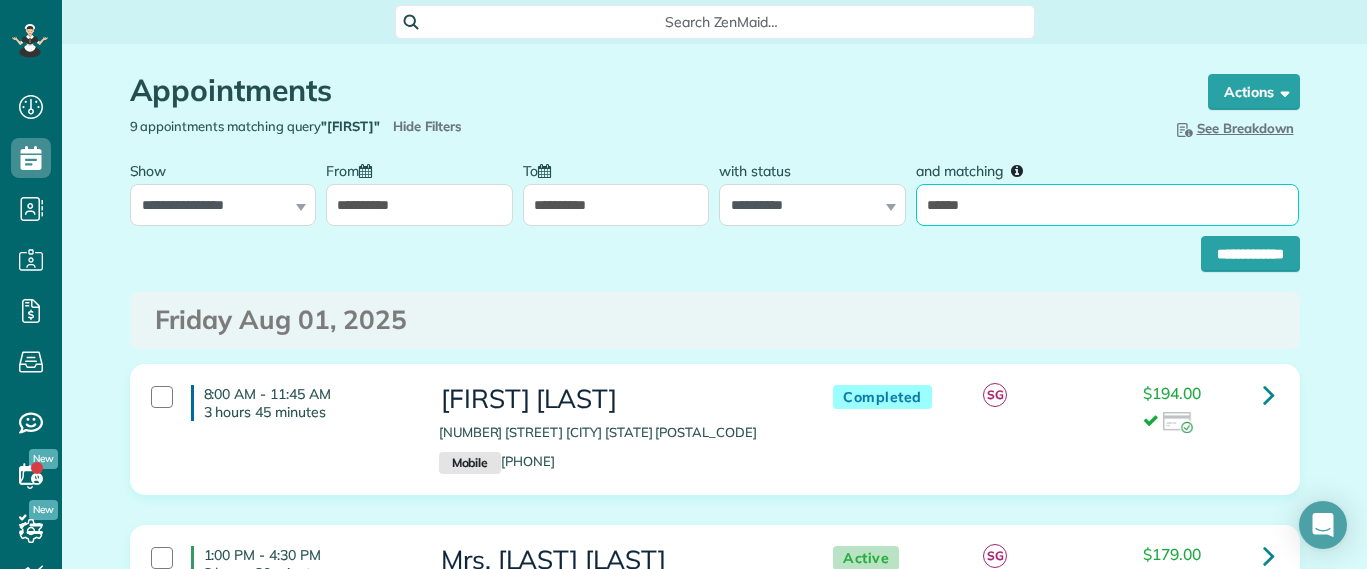 click on "******" at bounding box center [1107, 205] 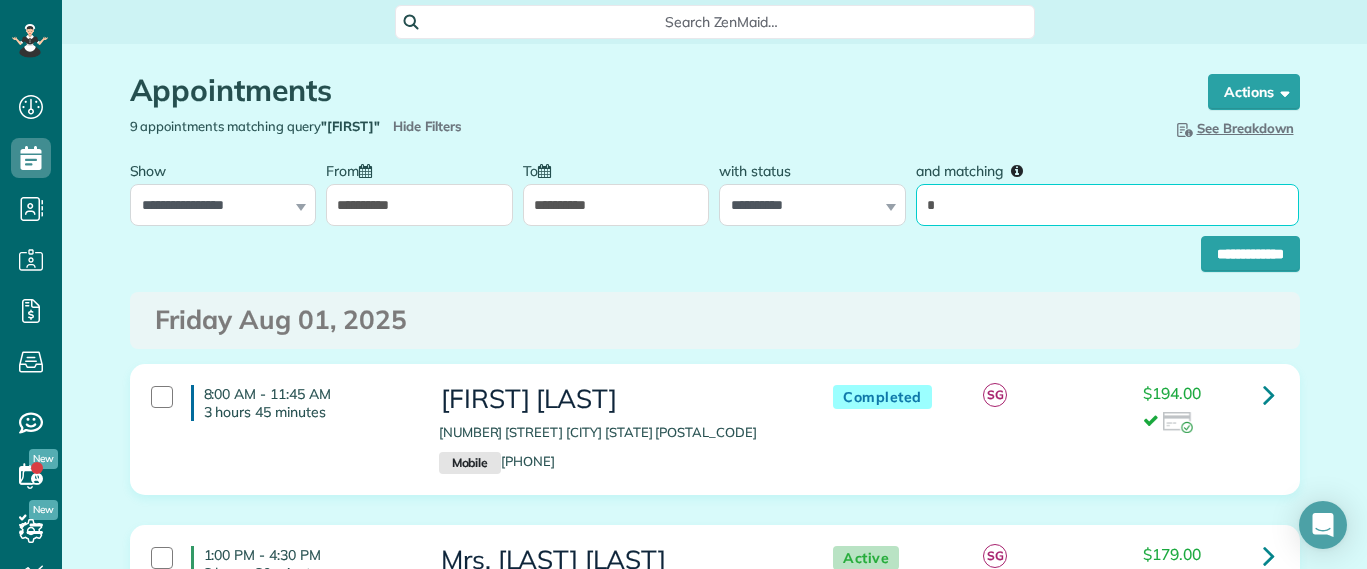 type on "*****" 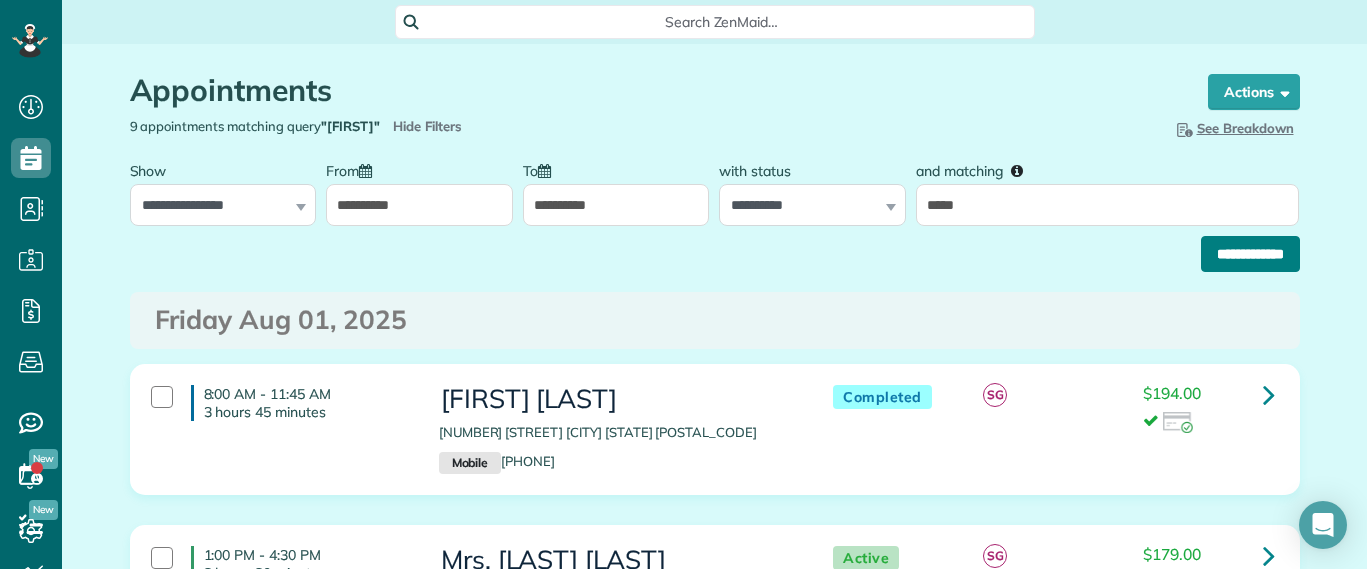 click on "**********" at bounding box center [1250, 254] 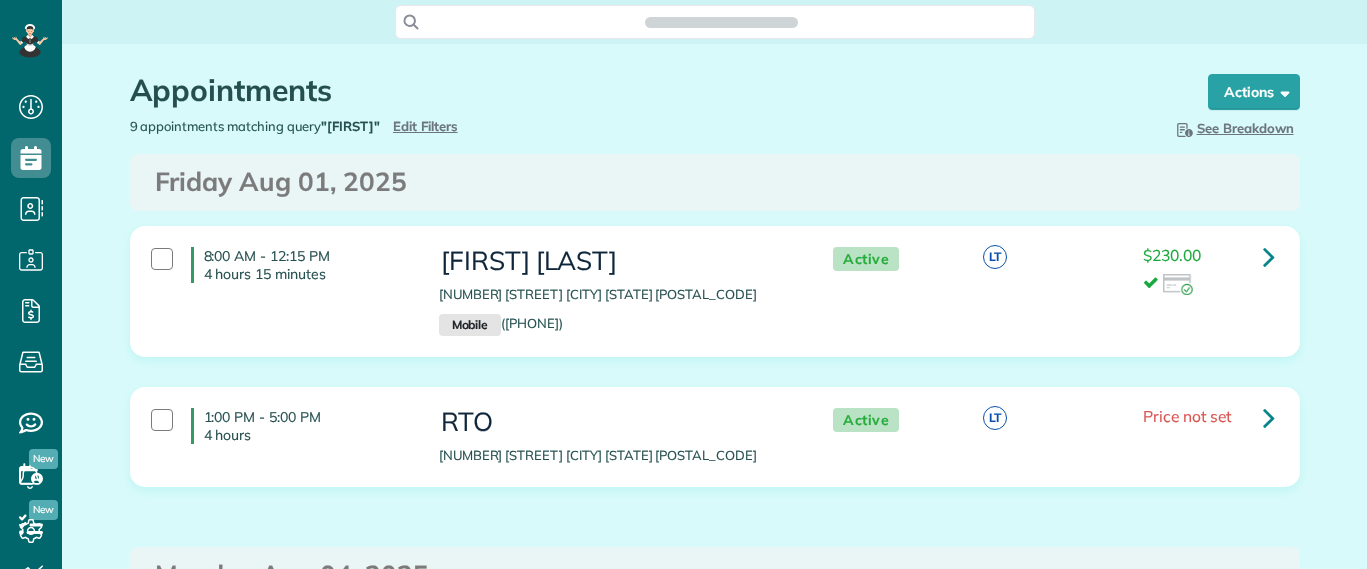 scroll, scrollTop: 0, scrollLeft: 0, axis: both 